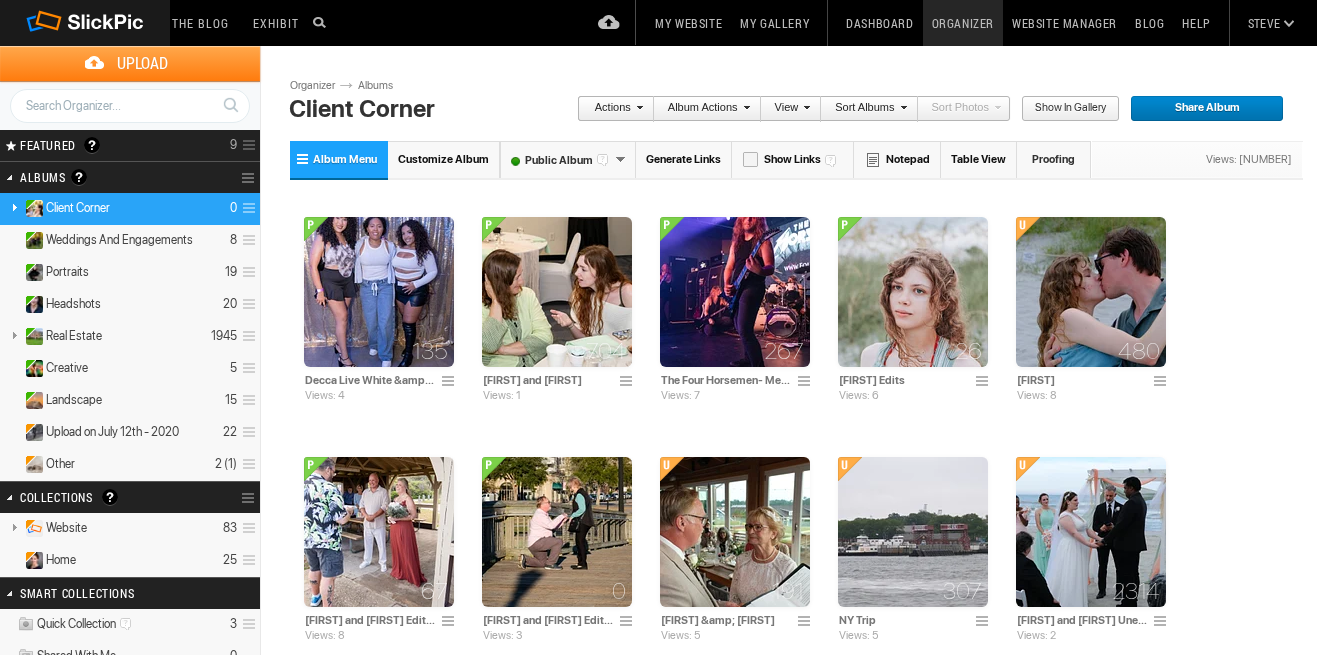 scroll, scrollTop: 0, scrollLeft: 0, axis: both 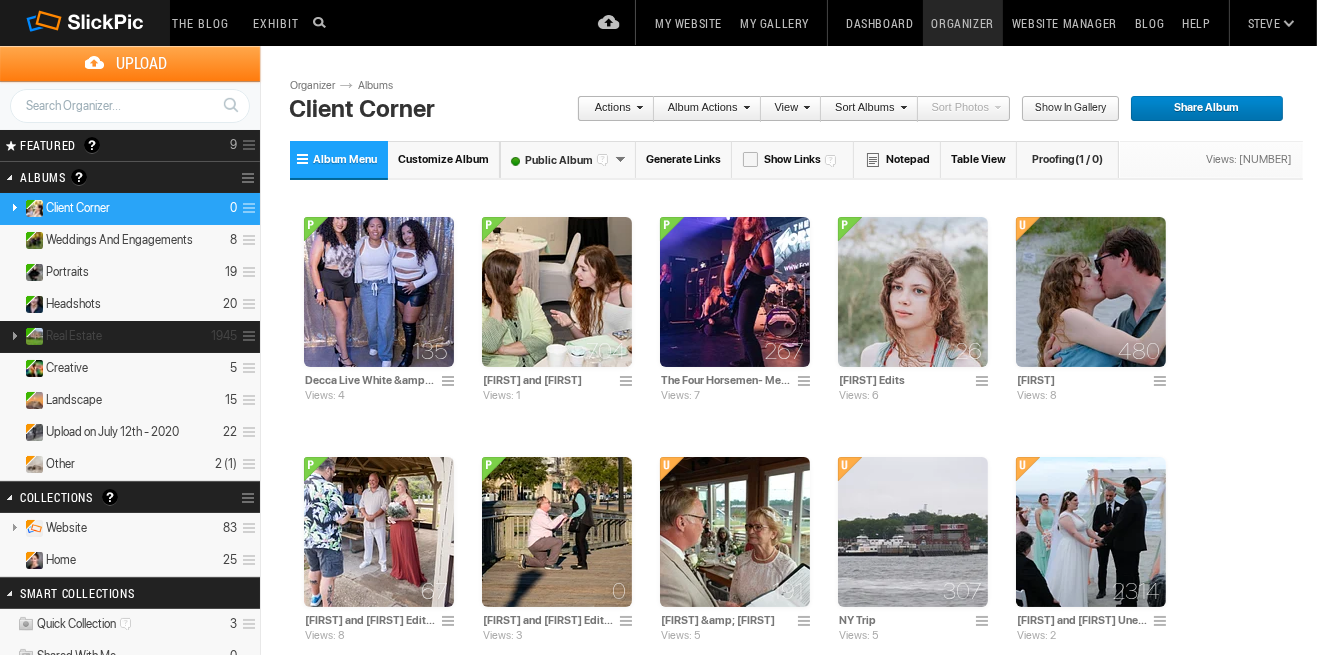 click at bounding box center [14, 335] 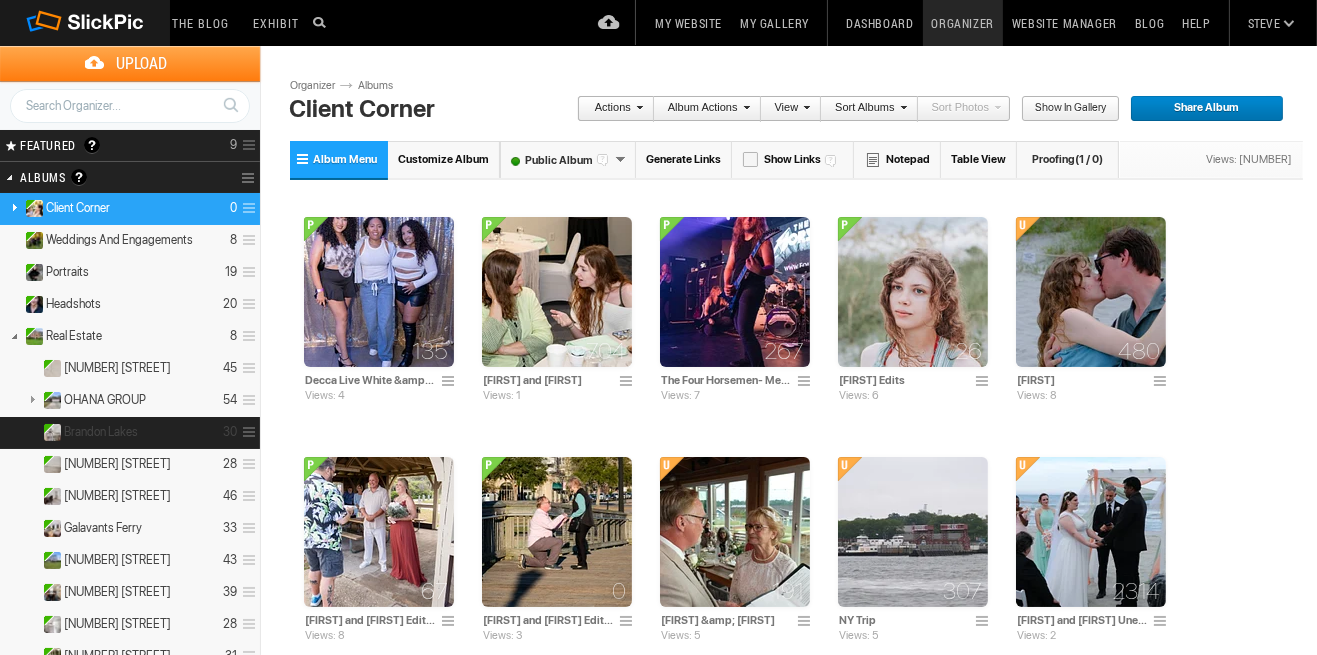 click on "OHANA GROUP
54" at bounding box center (130, 401) 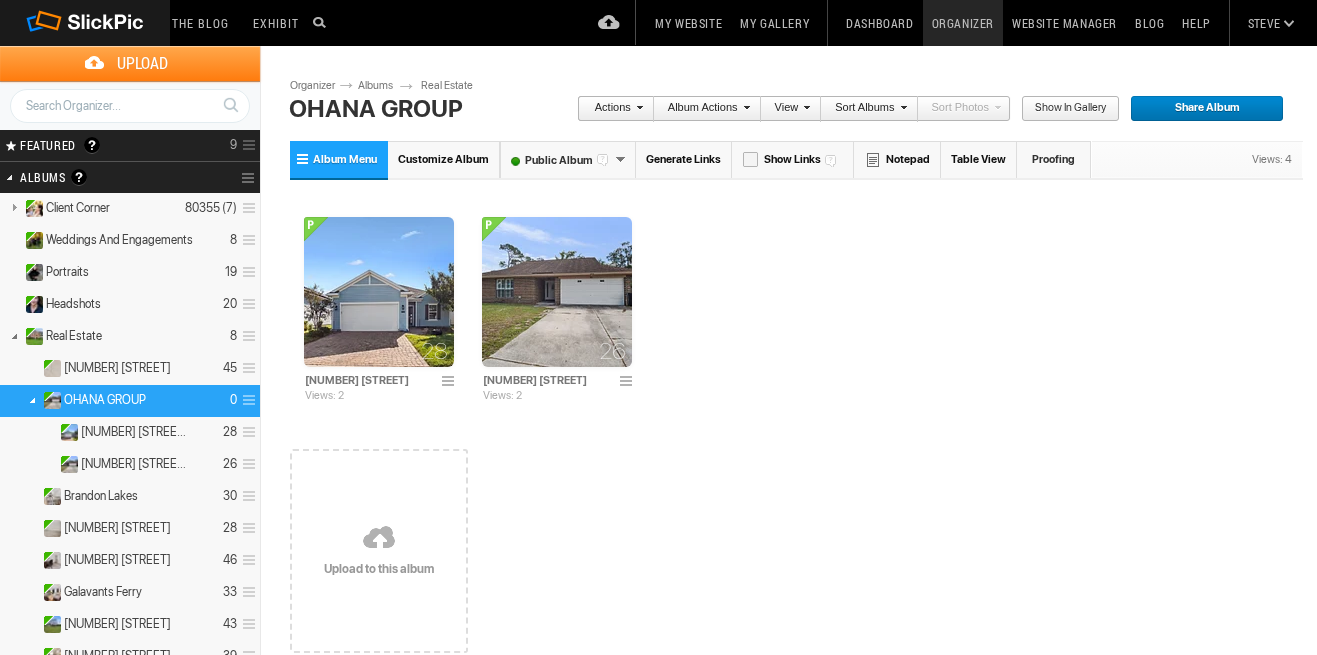 scroll, scrollTop: 0, scrollLeft: 0, axis: both 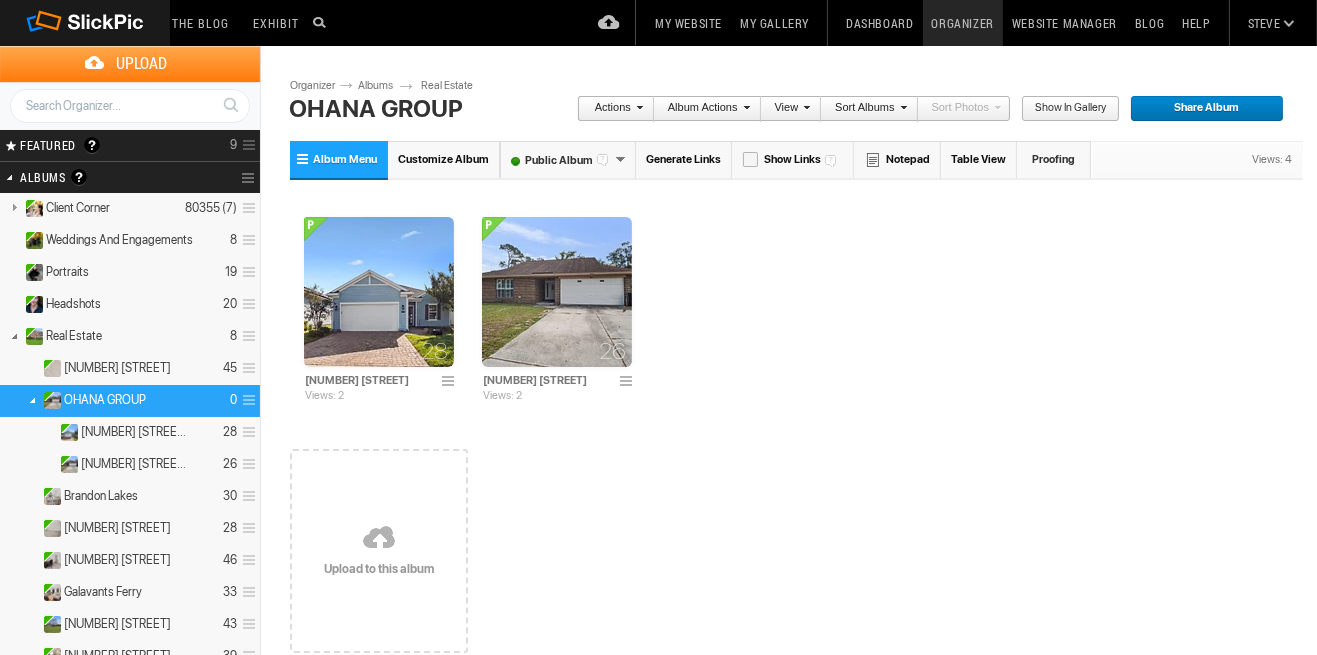 click at bounding box center [379, 292] 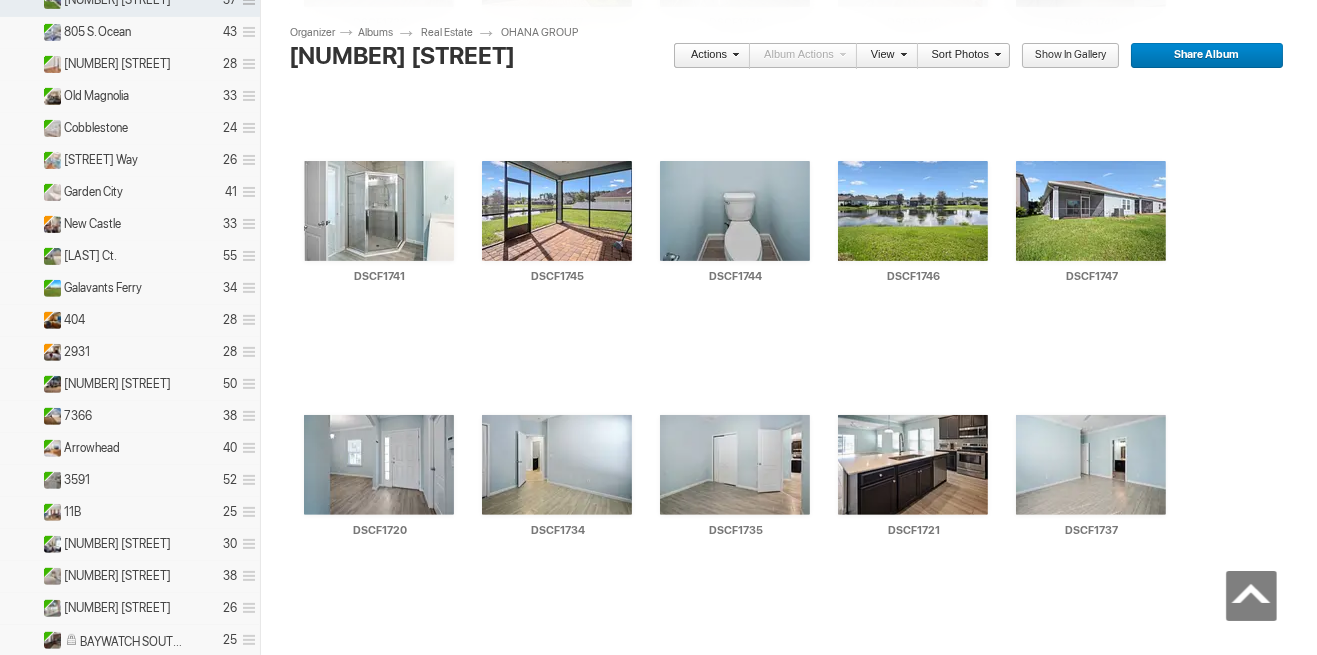 scroll, scrollTop: 880, scrollLeft: 0, axis: vertical 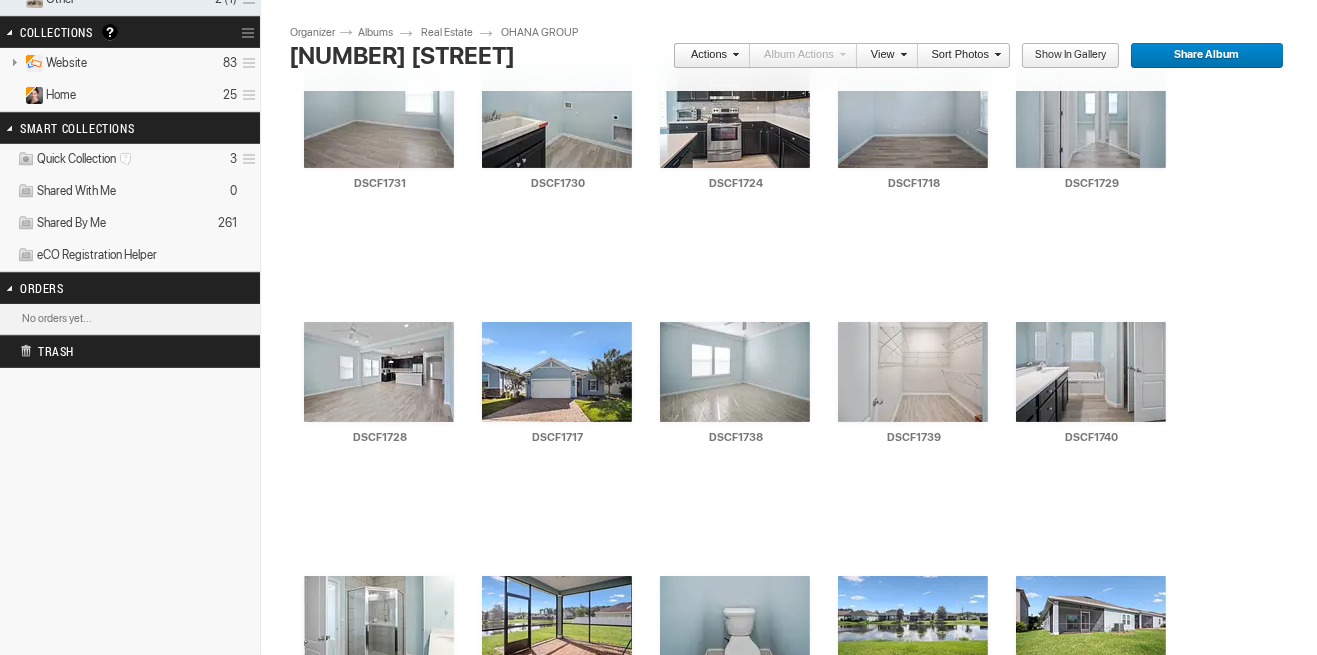 click at bounding box center (557, 626) 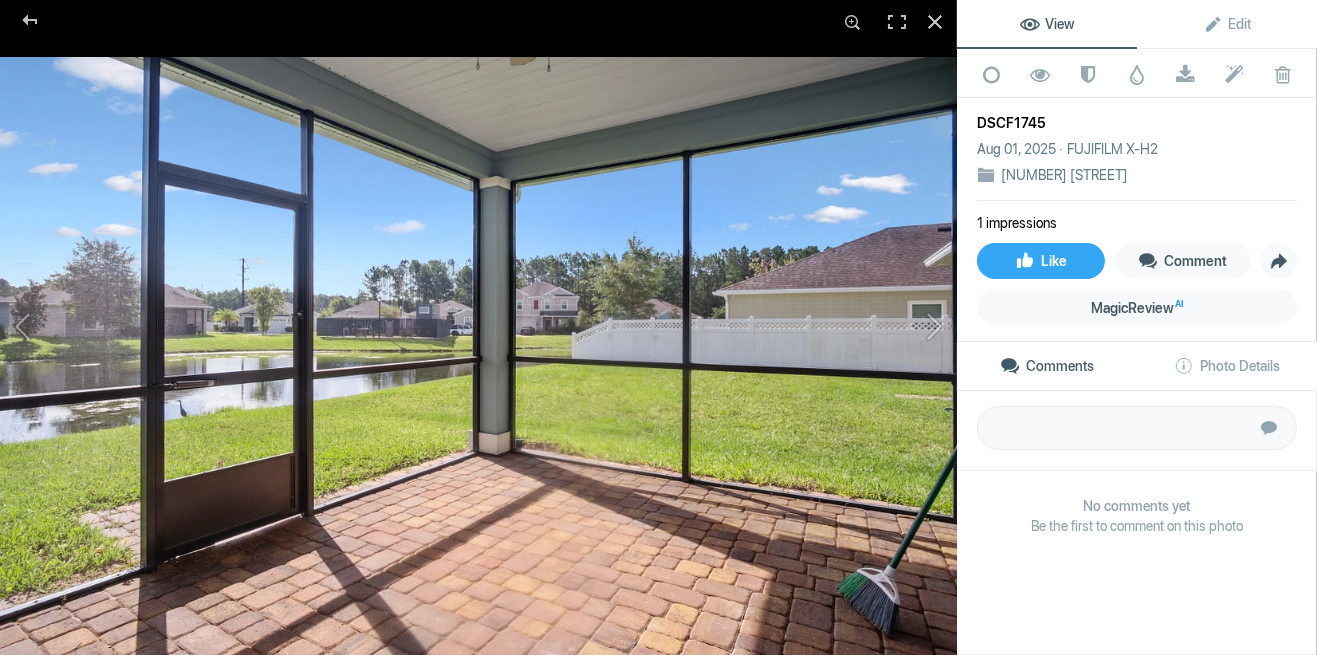 click 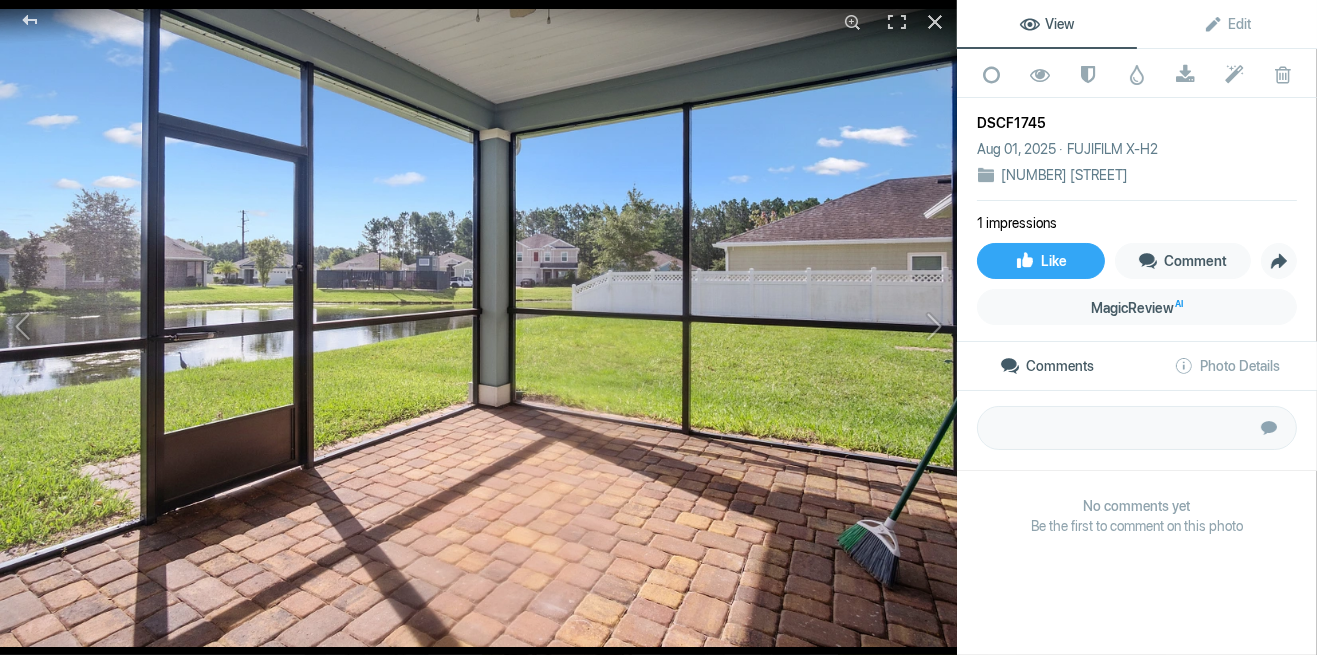 click 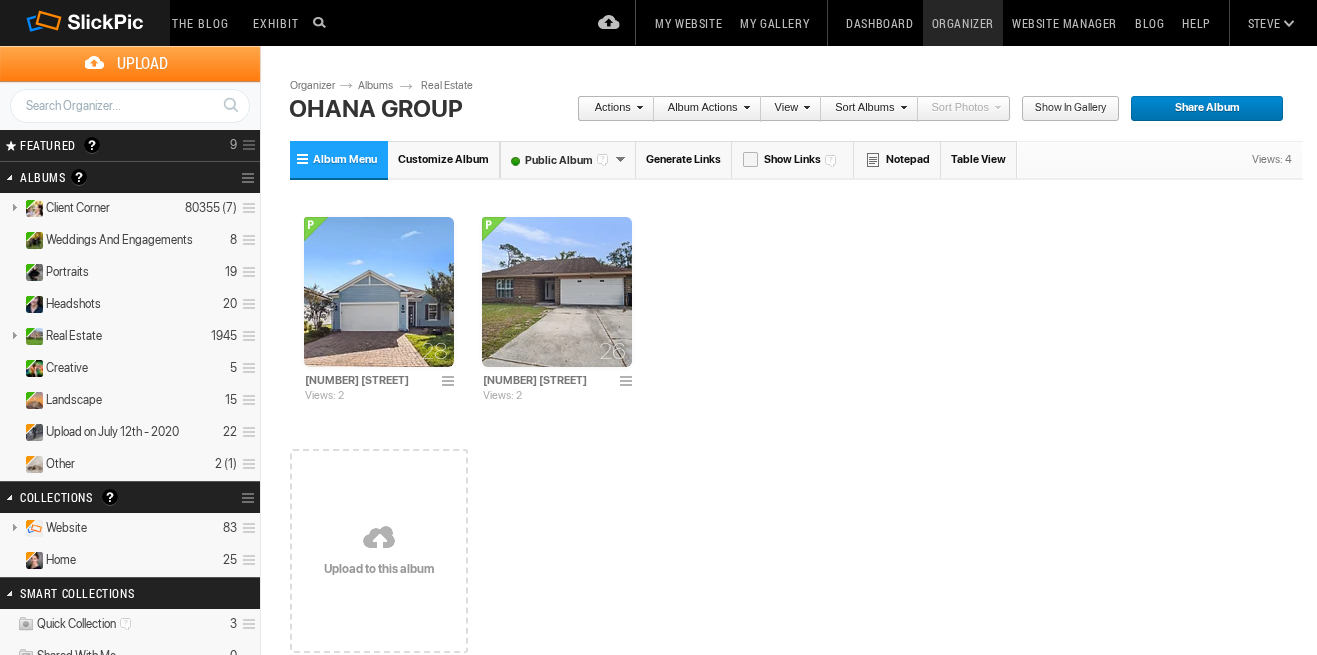 scroll, scrollTop: 0, scrollLeft: 0, axis: both 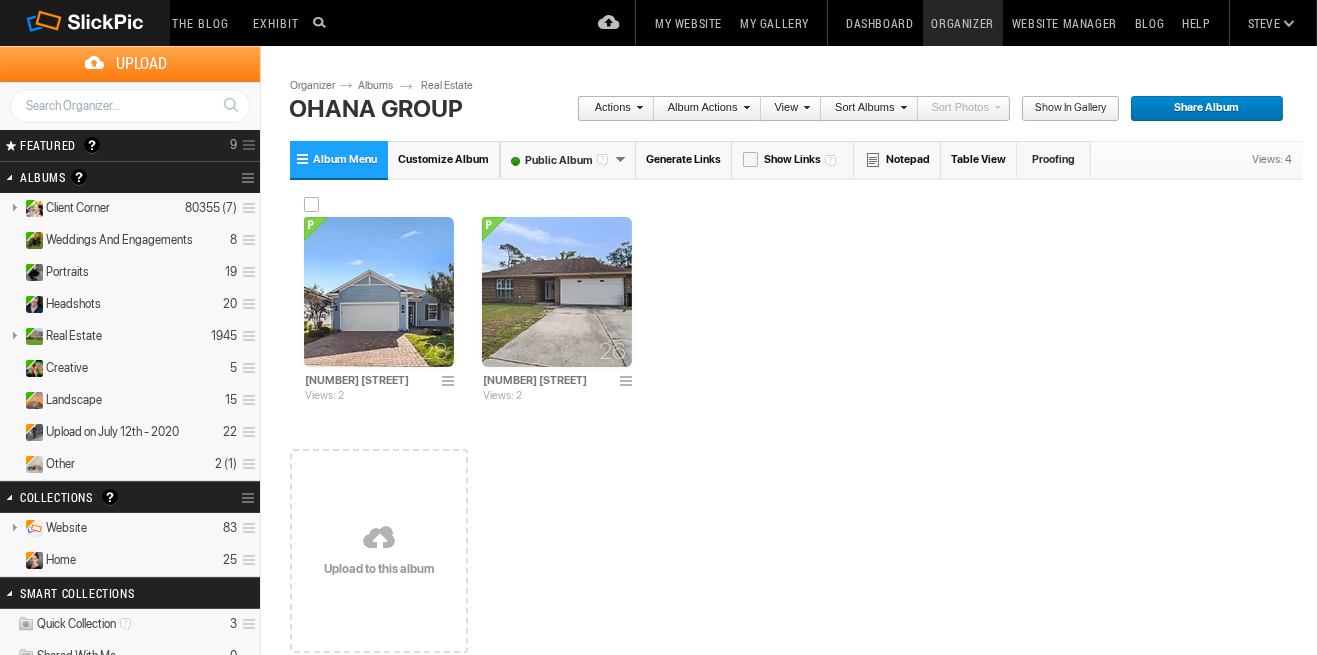 click at bounding box center [379, 292] 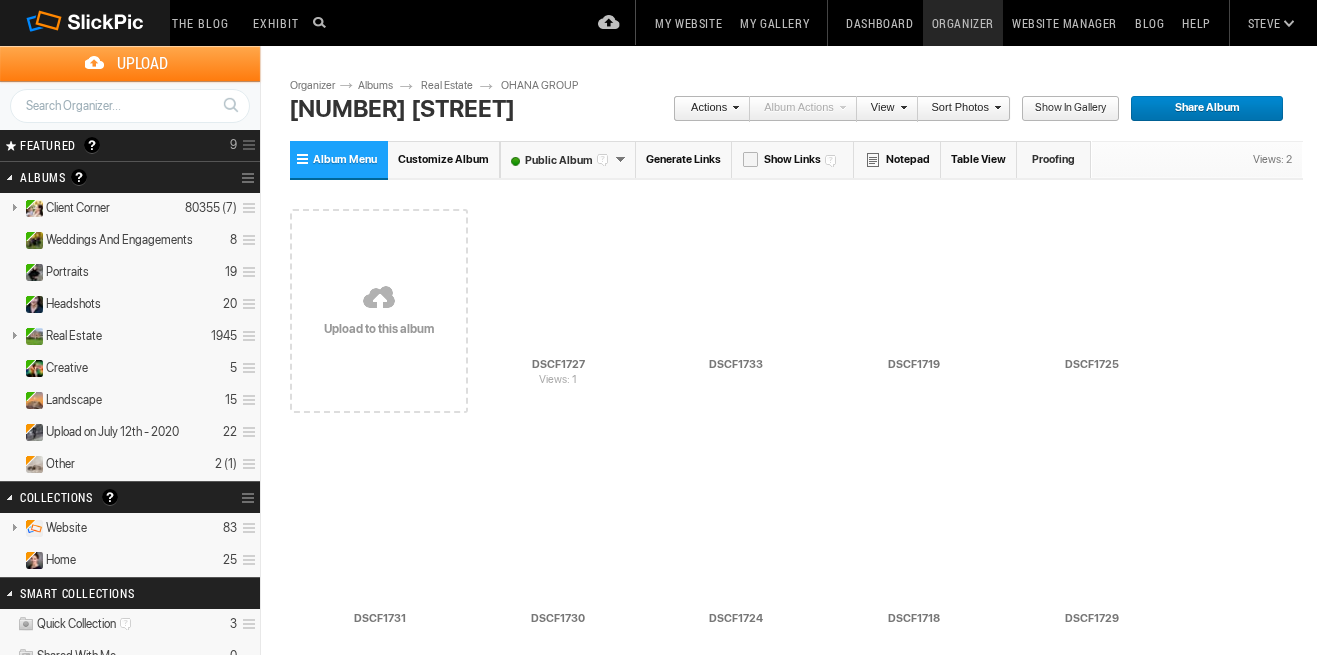 scroll, scrollTop: 0, scrollLeft: 0, axis: both 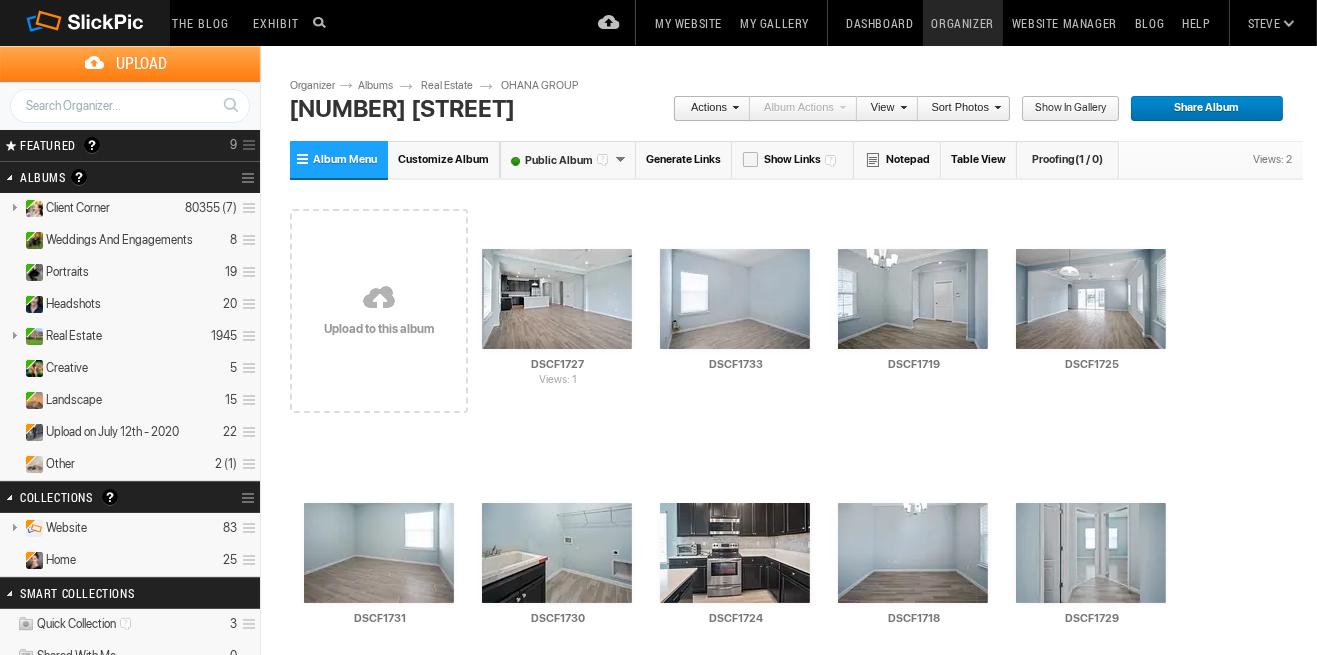 click at bounding box center (379, 299) 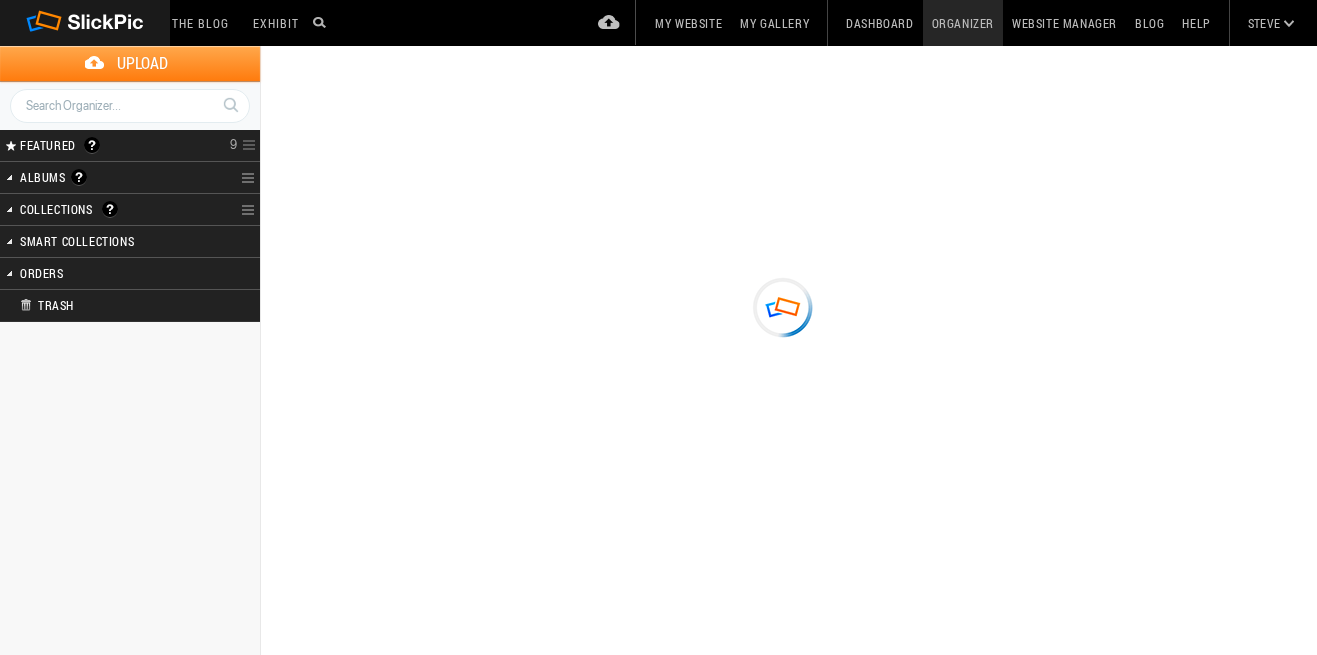 scroll, scrollTop: 0, scrollLeft: 0, axis: both 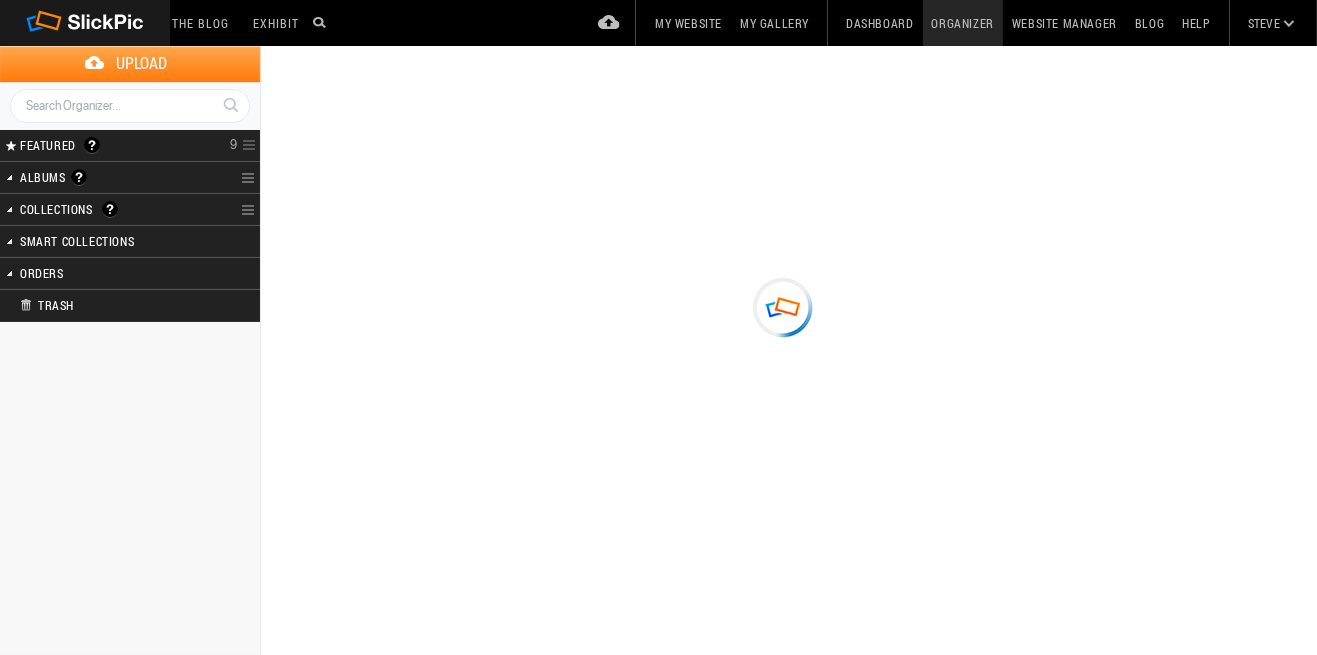 type on "[NUMBER] [STREET]" 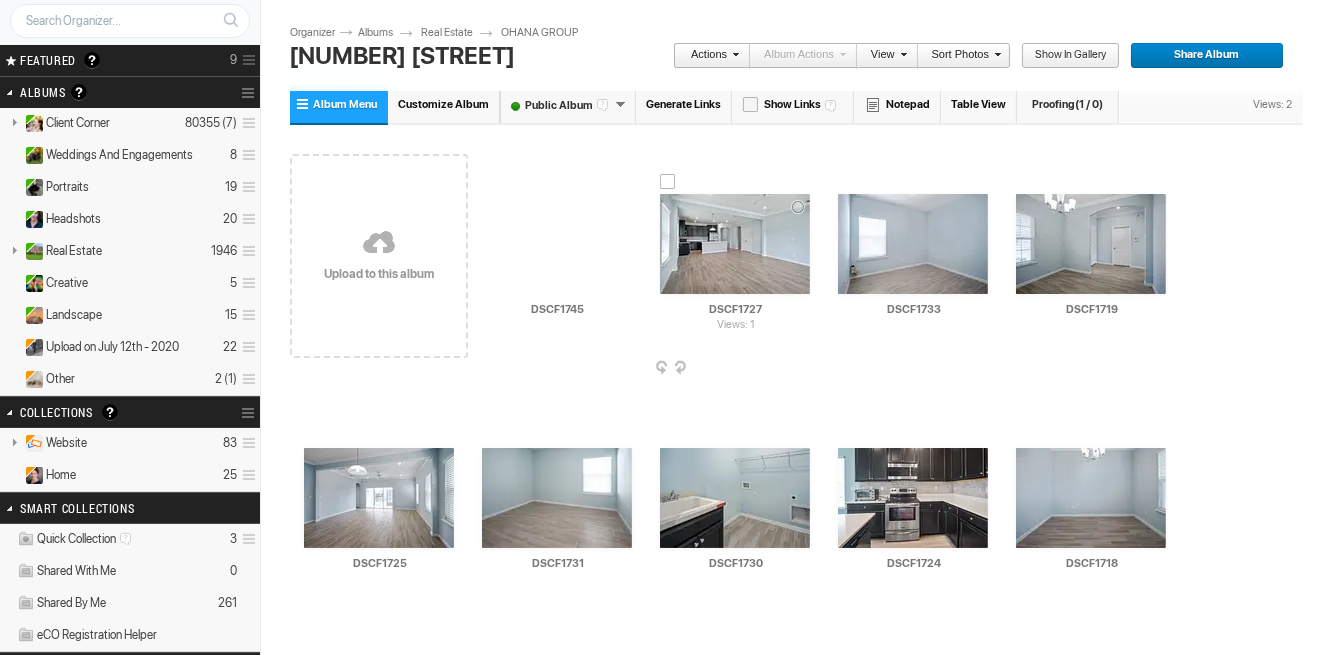 scroll, scrollTop: 85, scrollLeft: 0, axis: vertical 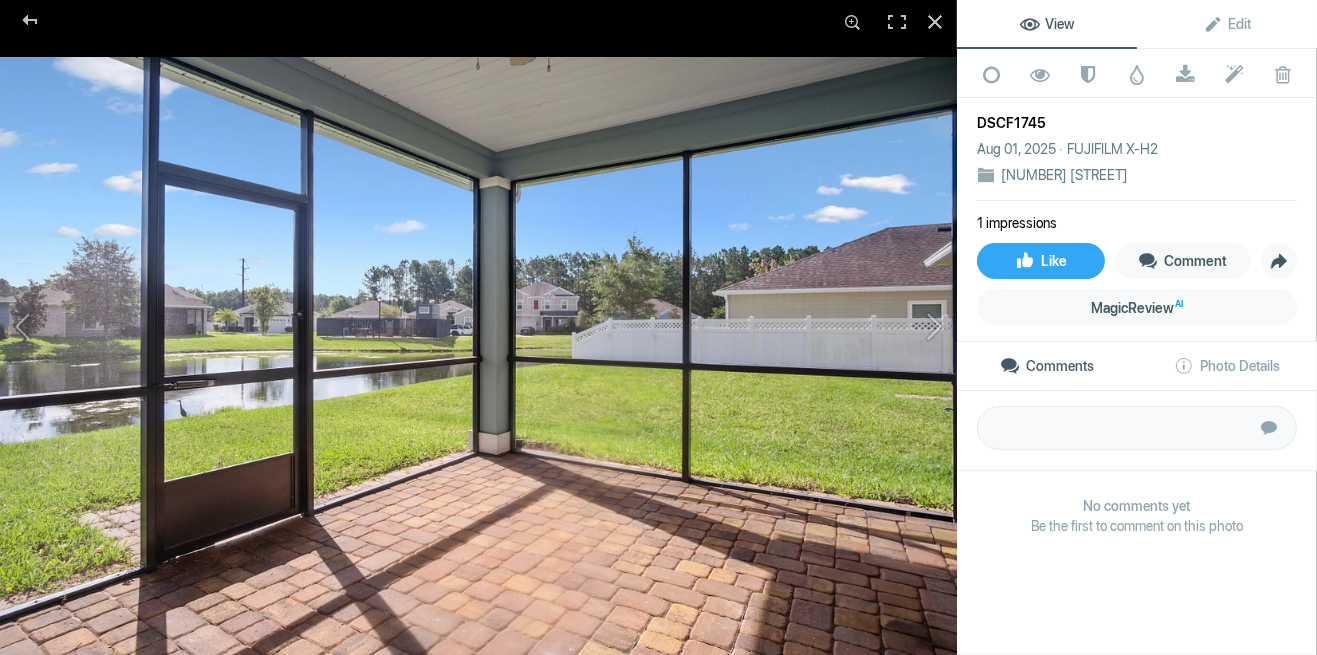 click 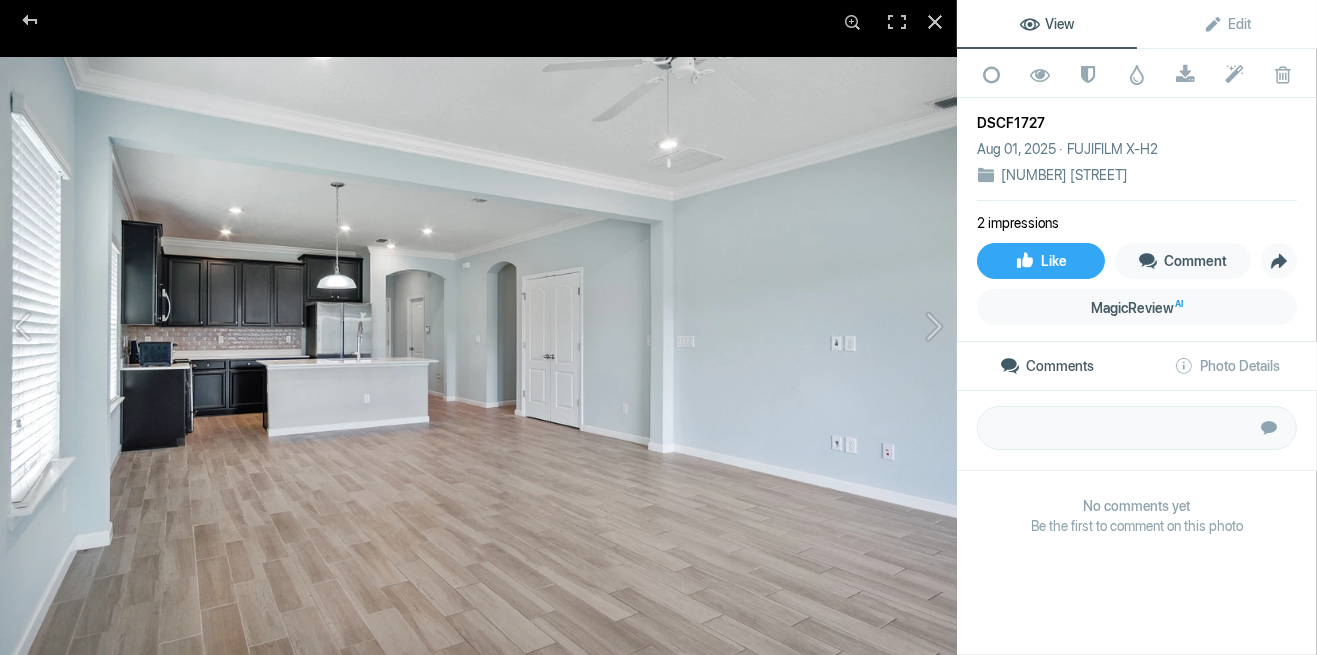 click 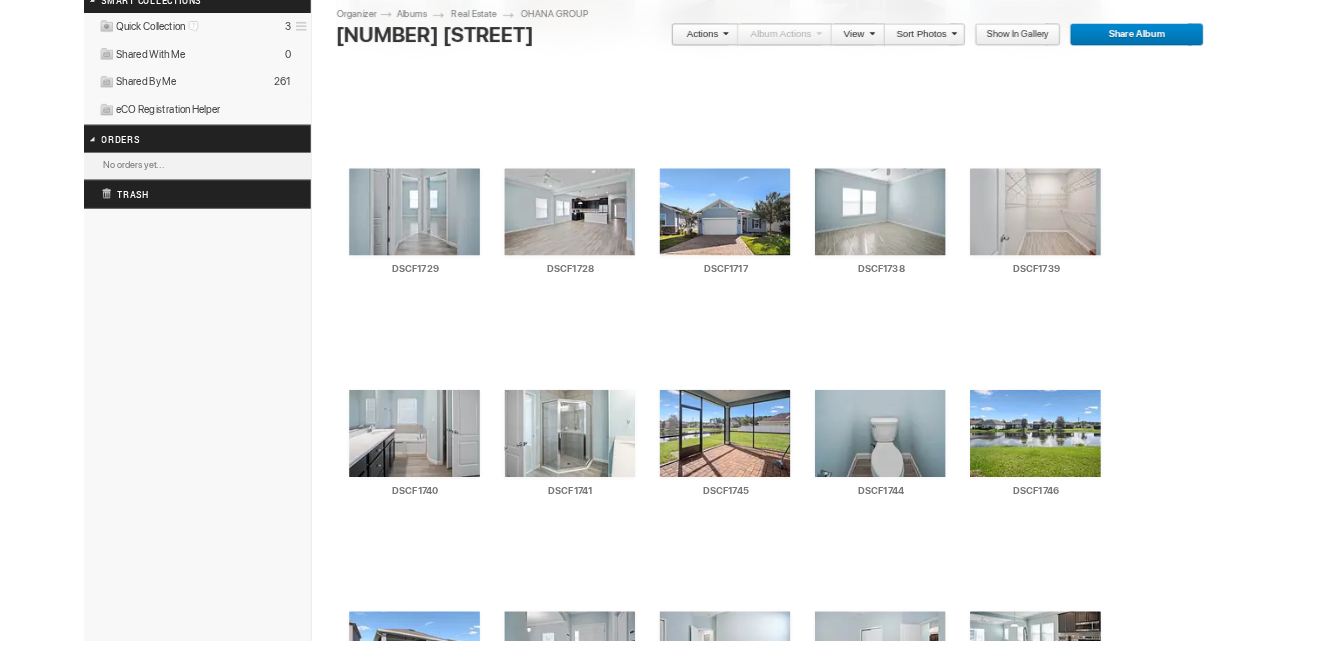 scroll, scrollTop: 602, scrollLeft: 0, axis: vertical 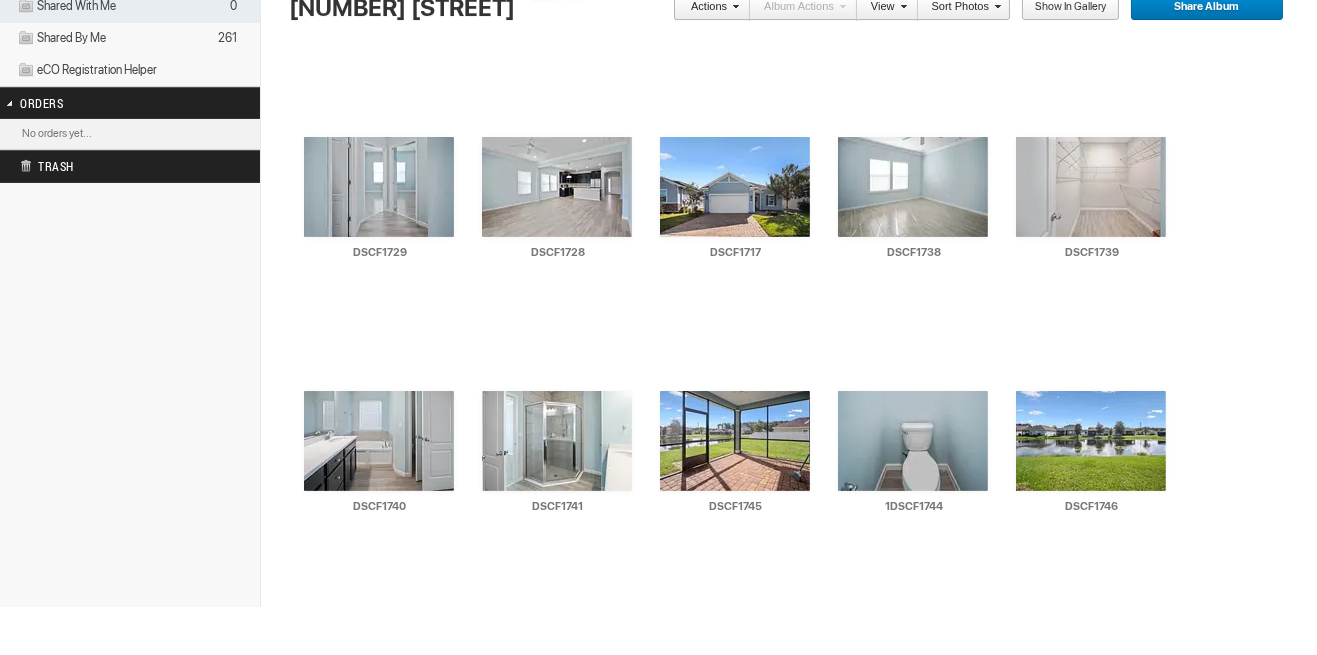 click on "AI DSCF1745
HTML:
Direct:
Forum:
Photo ID:
22776349
More...
Order Print Submit For Edit" at bounding box center (735, 501) 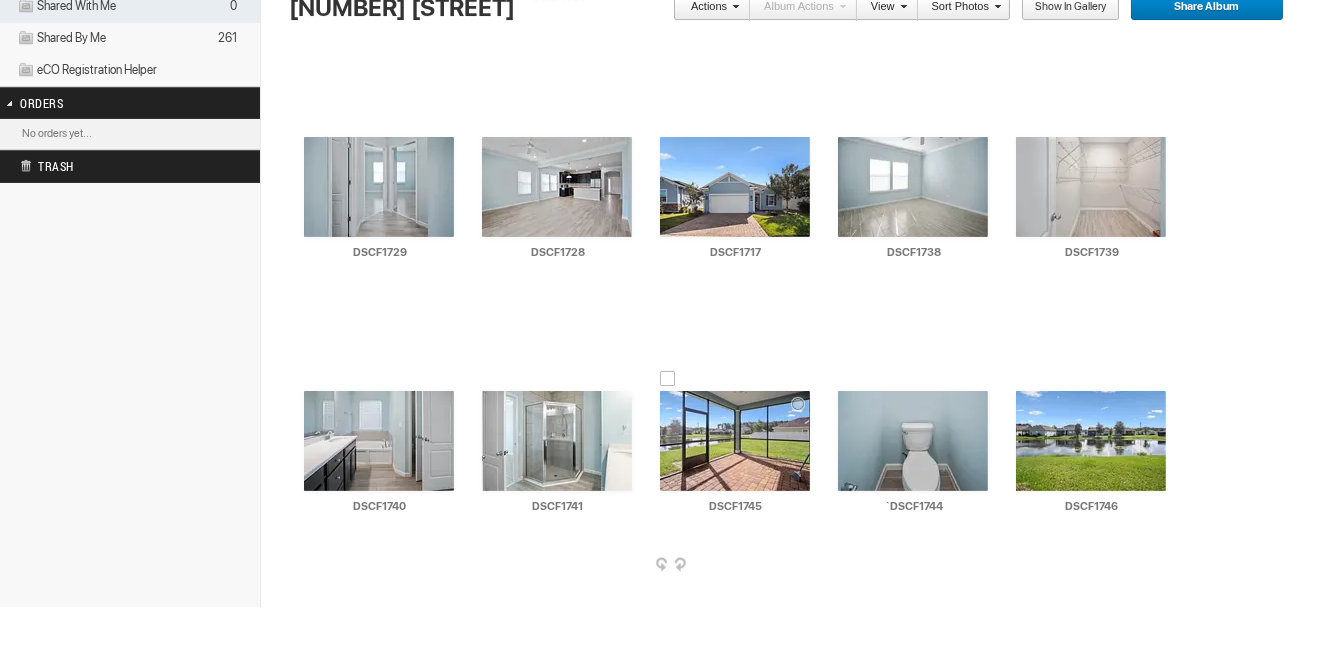 scroll, scrollTop: 609, scrollLeft: 0, axis: vertical 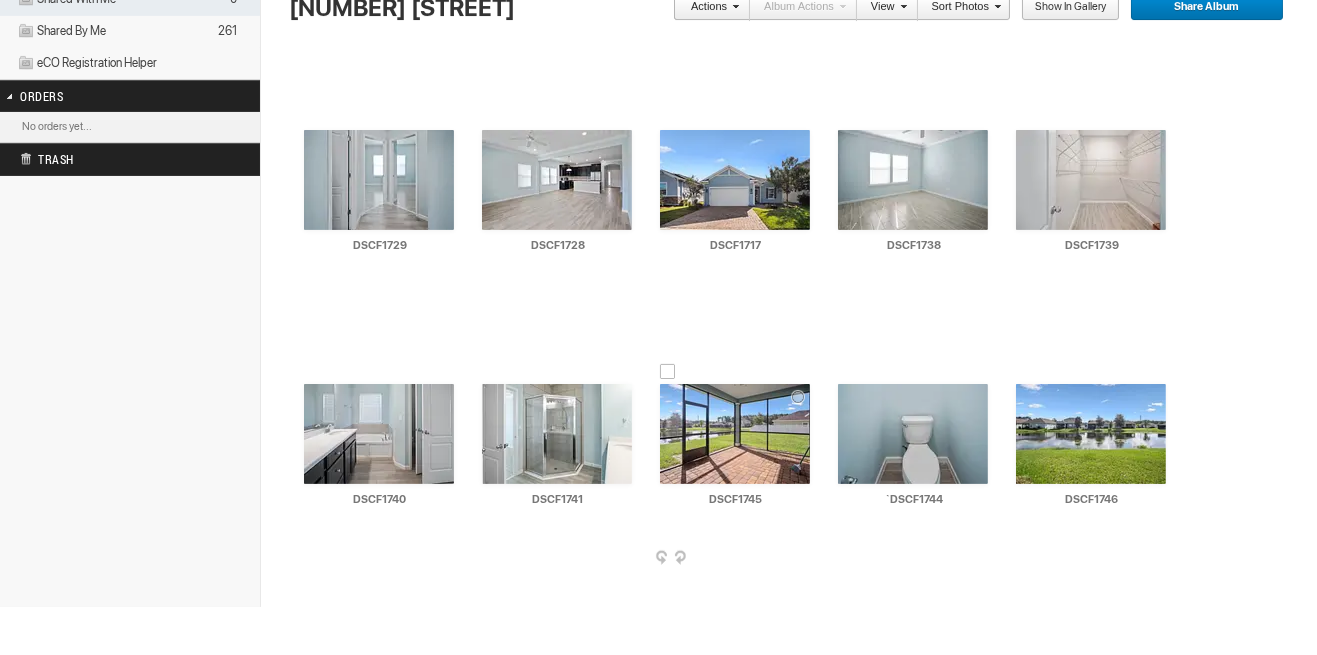 click at bounding box center [808, 607] 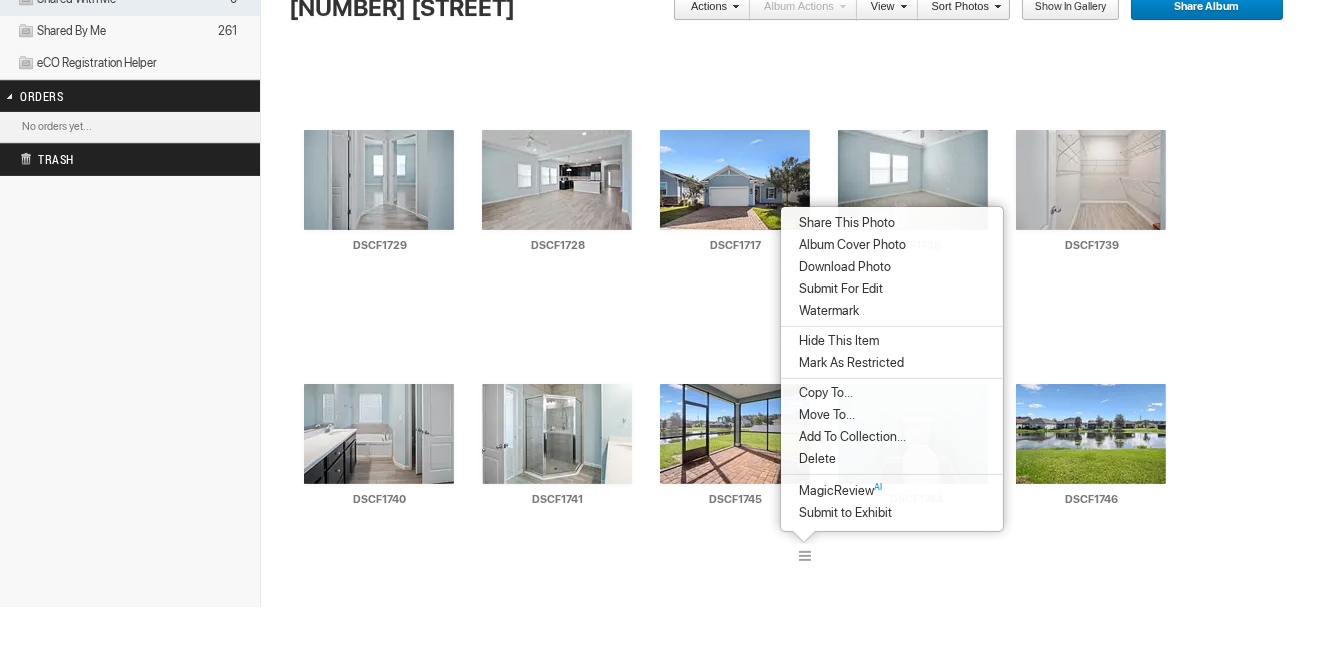 click on "Delete" at bounding box center (814, 507) 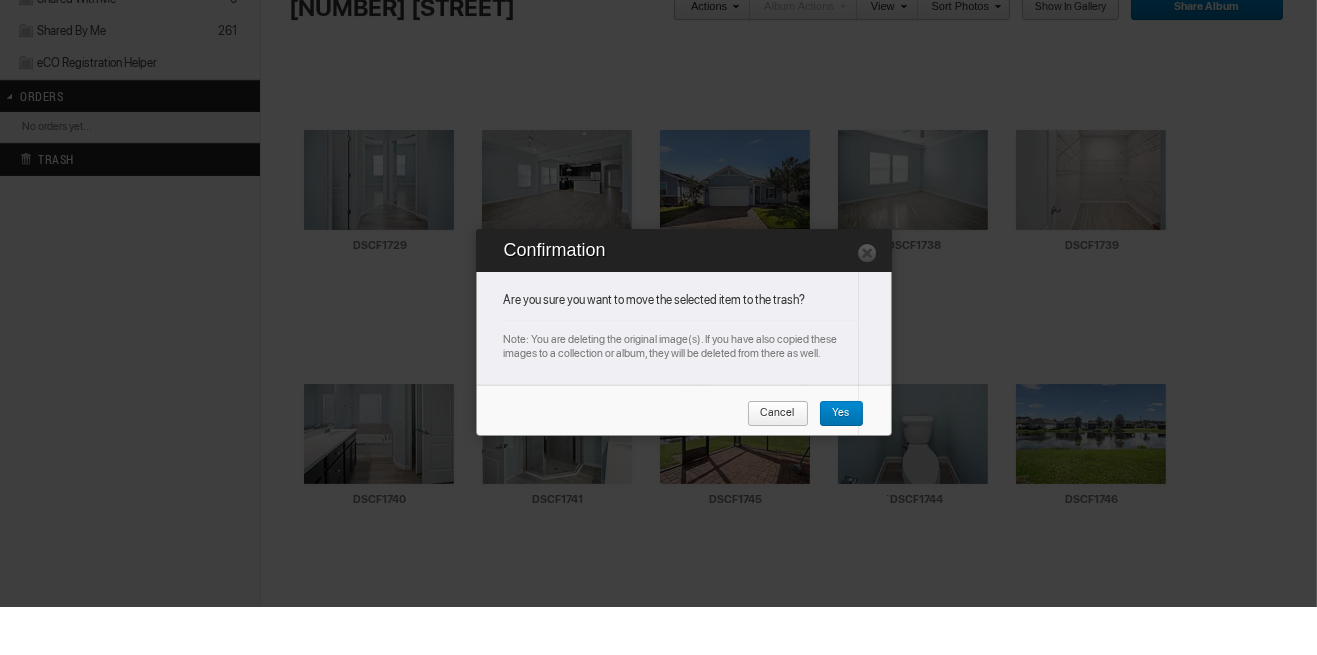 type on "`DSCF1744" 